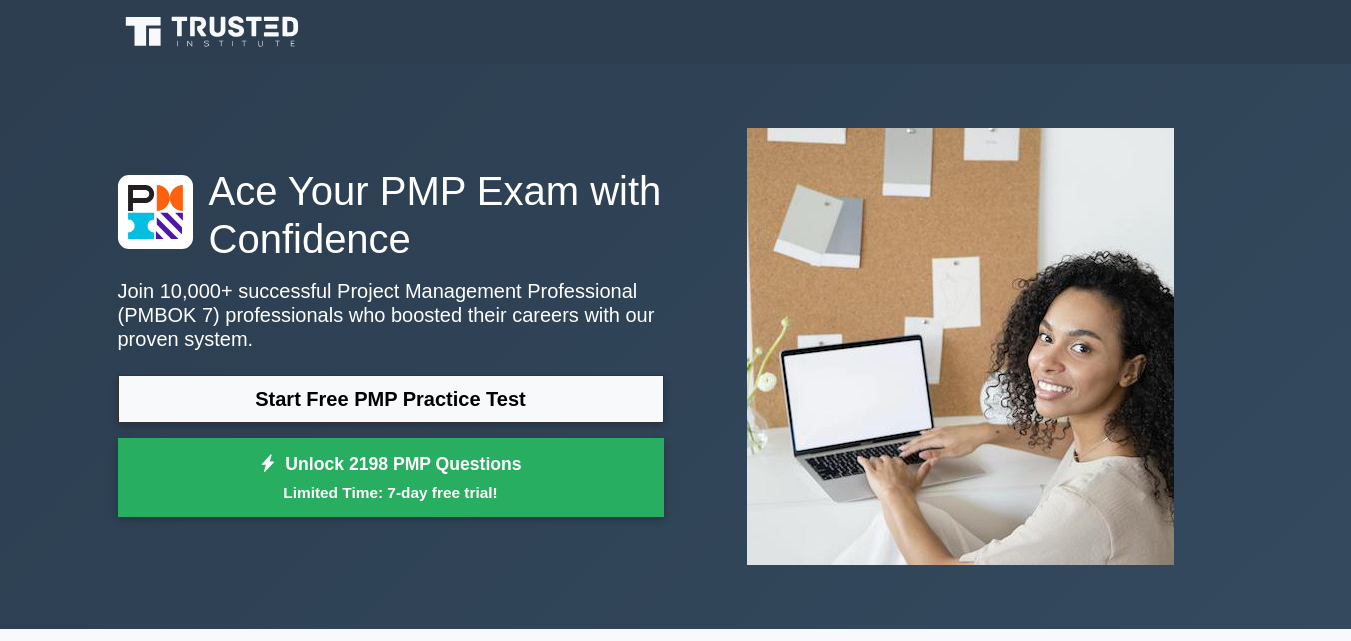 click on "Start Free PMP Practice Test" at bounding box center [391, 399] 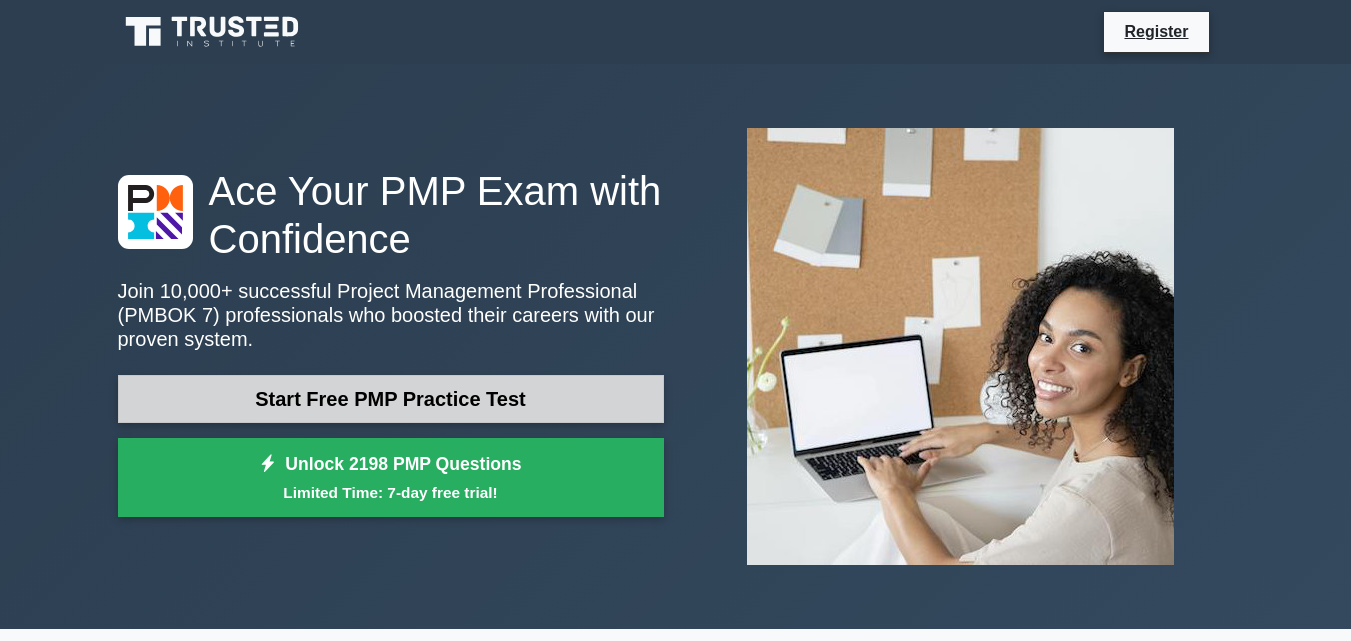 click on "Start Free PMP Practice Test" at bounding box center [391, 399] 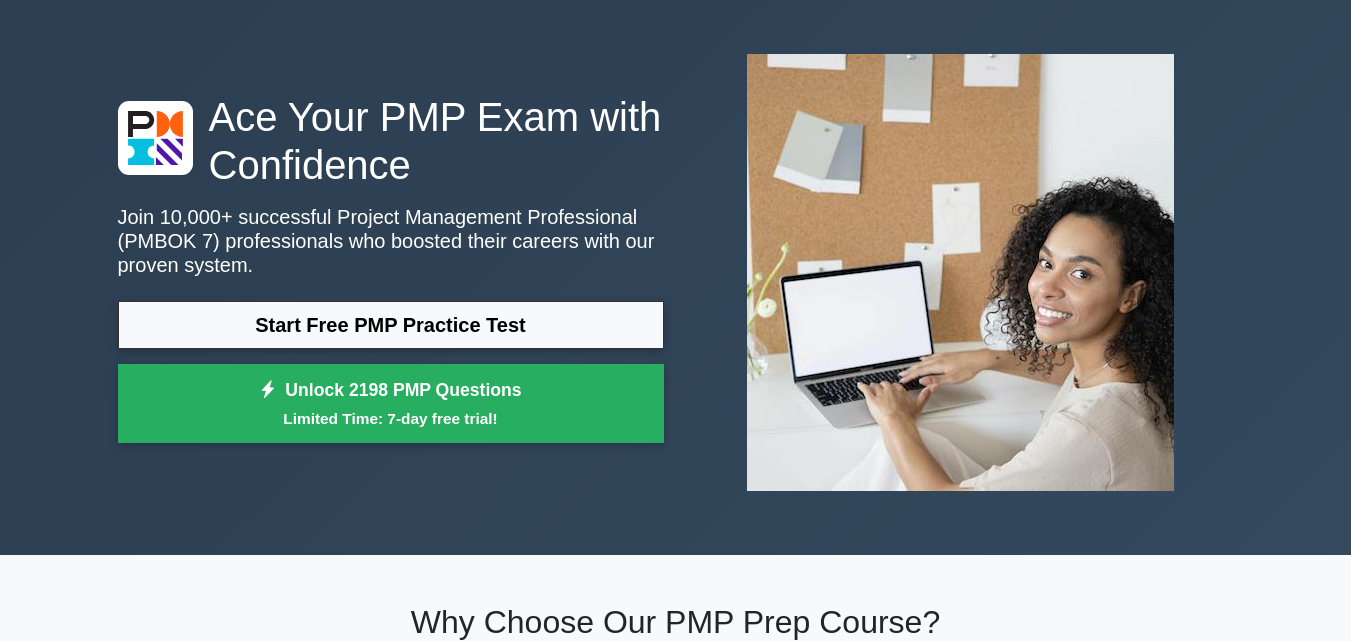 scroll, scrollTop: 0, scrollLeft: 0, axis: both 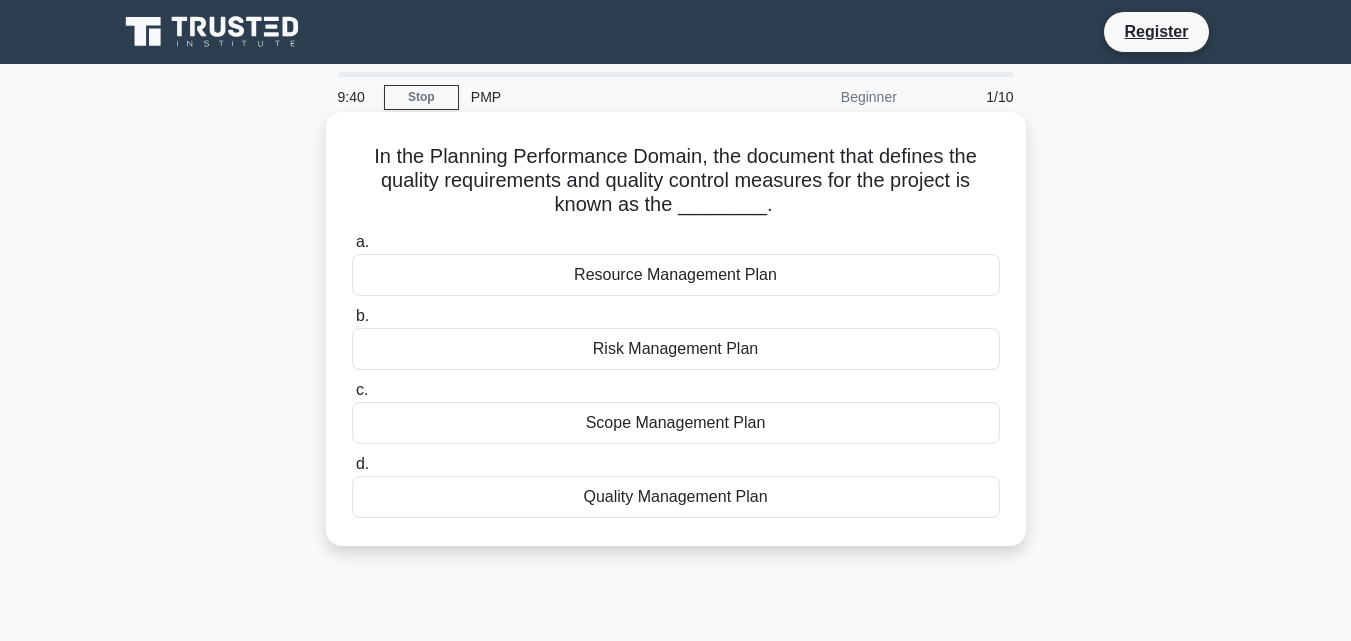 click on "Quality Management Plan" at bounding box center (676, 497) 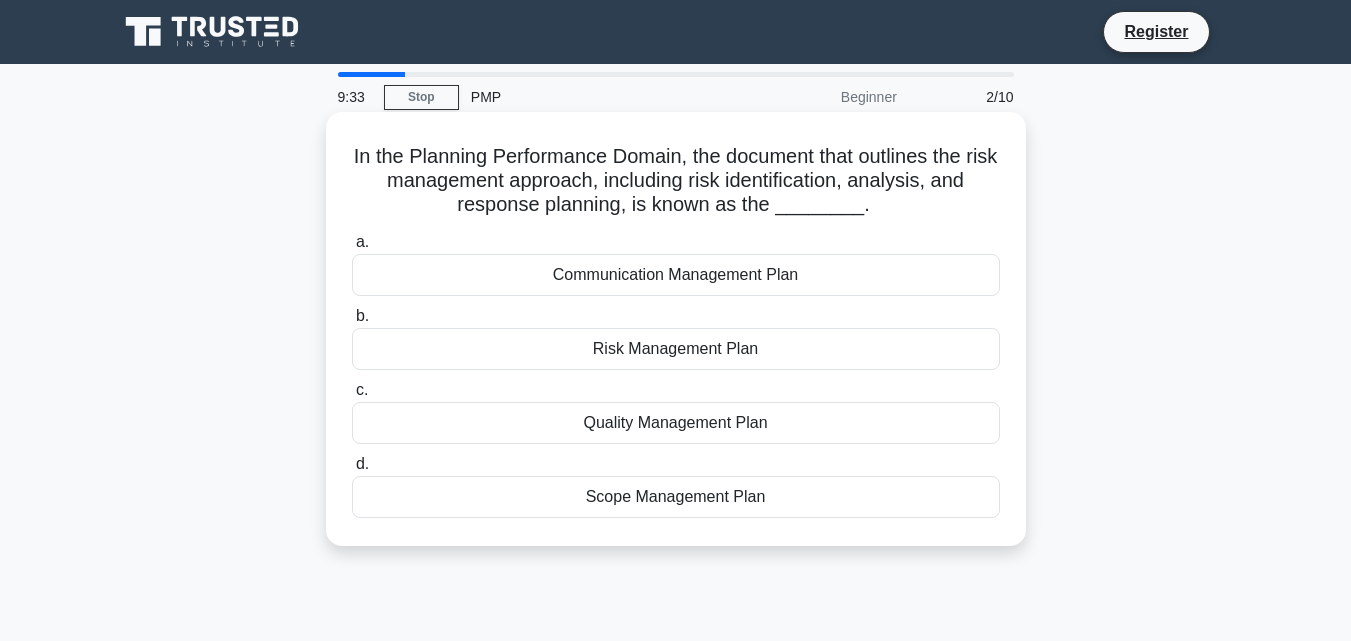 click on "Risk Management Plan" at bounding box center [676, 349] 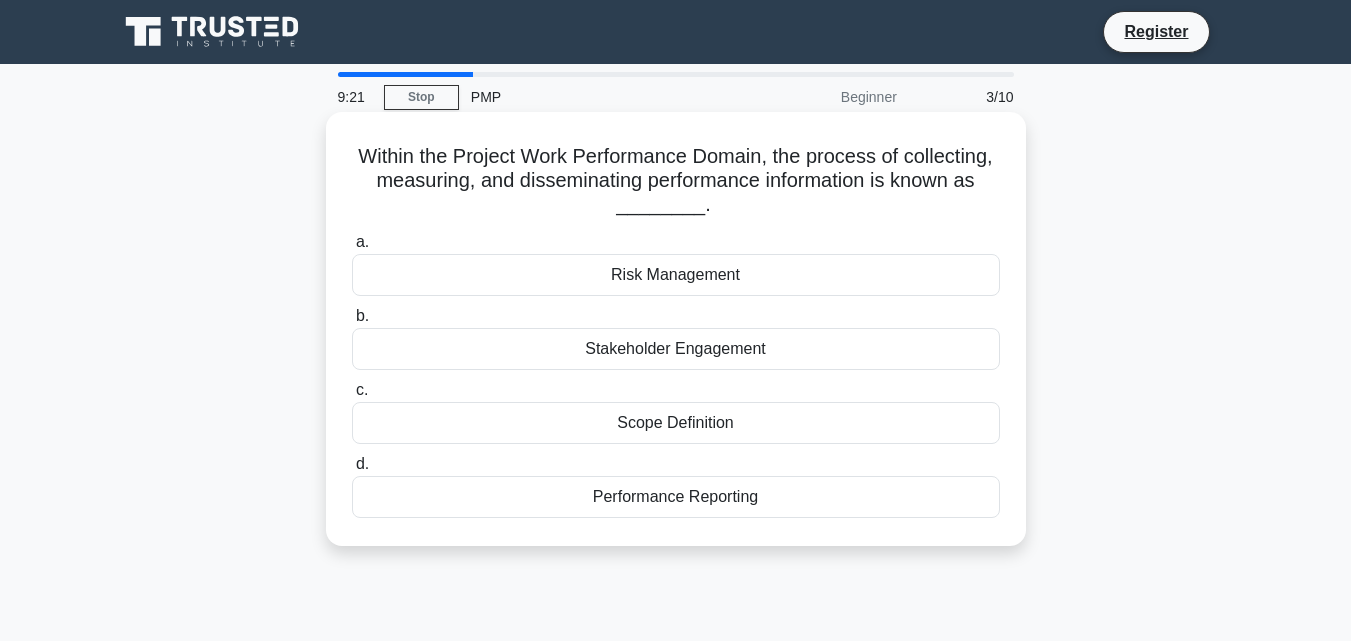 click on "Scope Definition" at bounding box center (676, 423) 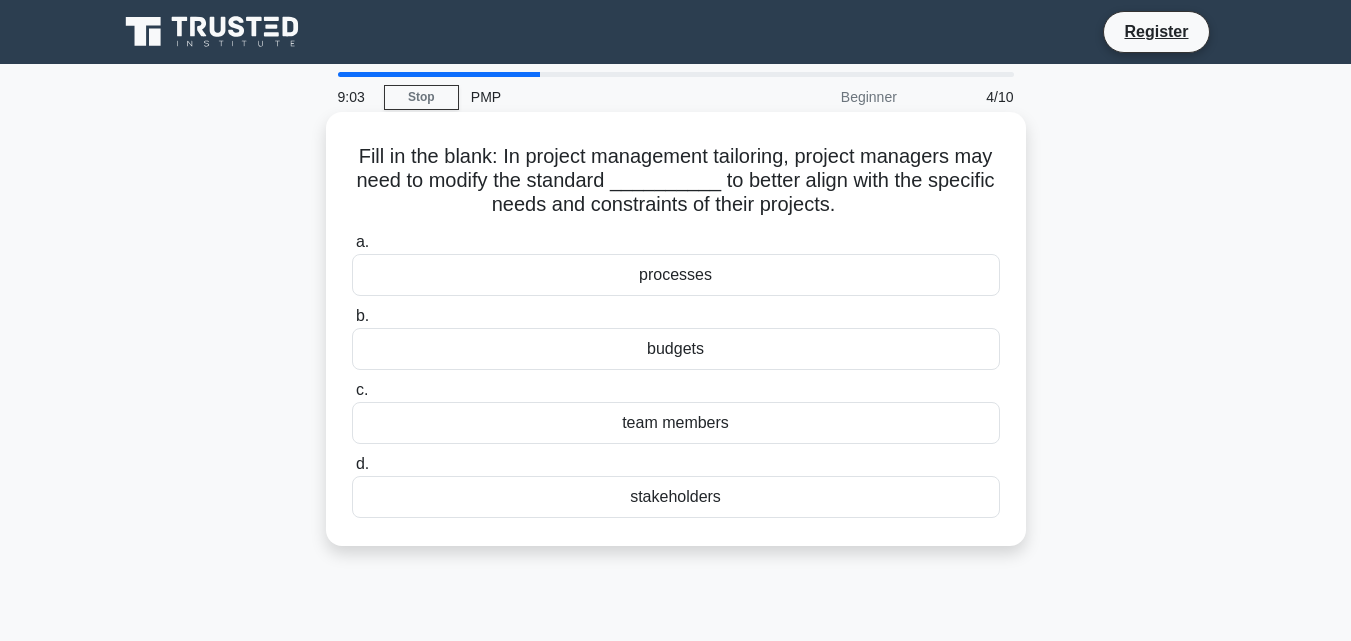 click on "budgets" at bounding box center [676, 349] 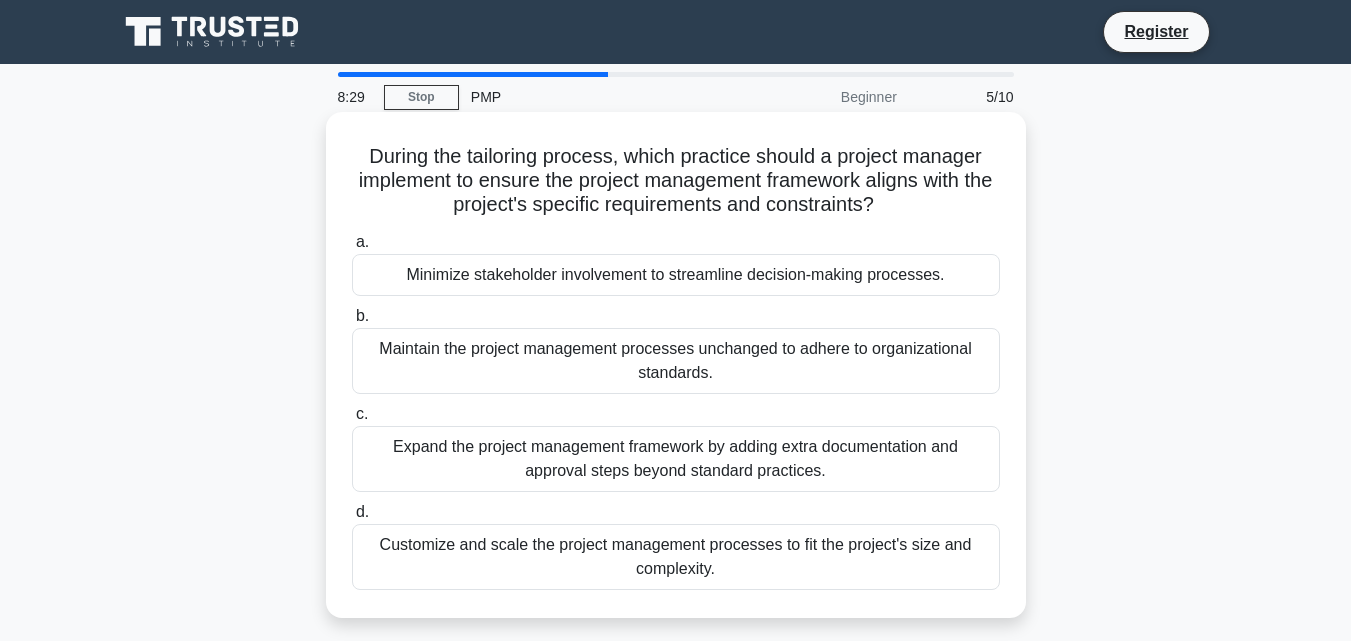 click on "Maintain the project management processes unchanged to adhere to organizational standards." at bounding box center [676, 361] 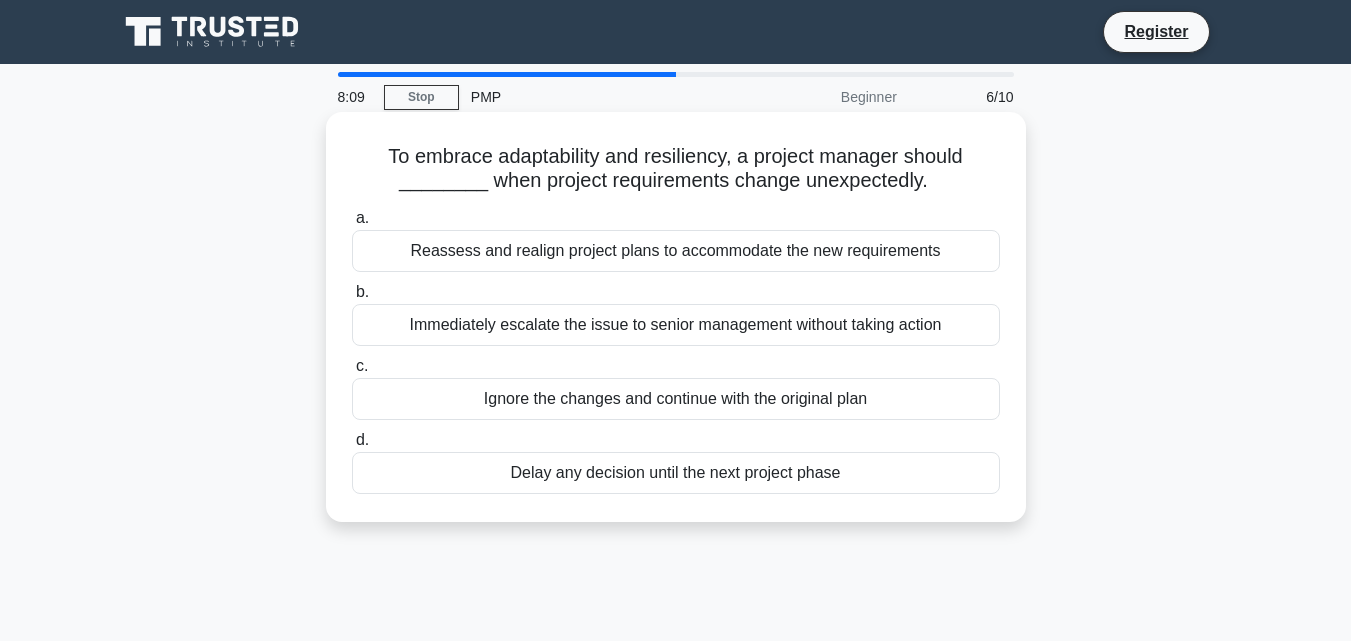 click on "Reassess and realign project plans to accommodate the new requirements" at bounding box center [676, 251] 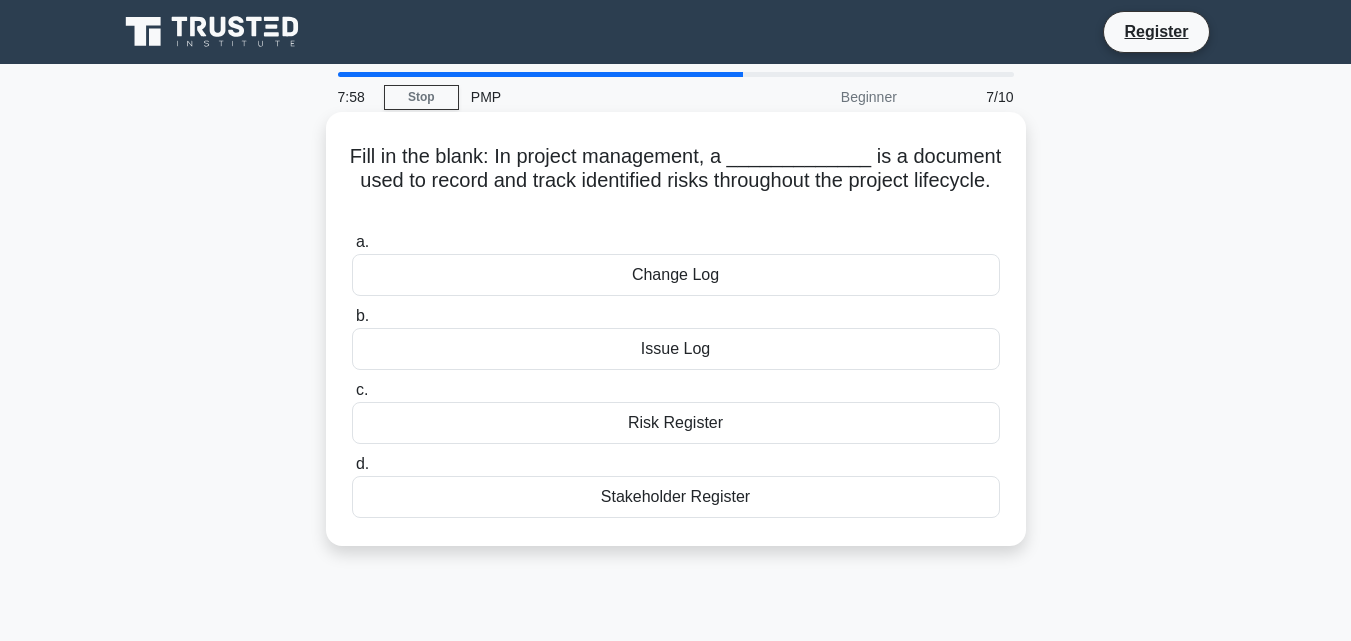 click on "Issue Log" at bounding box center [676, 349] 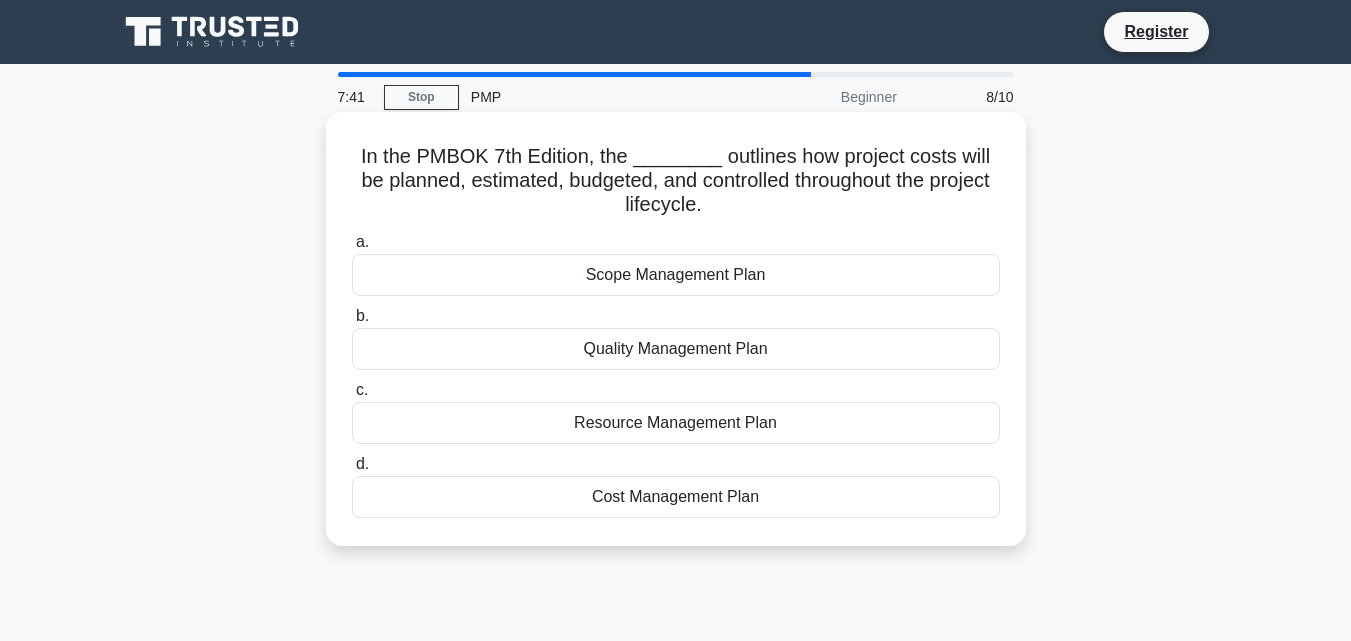 click on "Resource Management Plan" at bounding box center [676, 423] 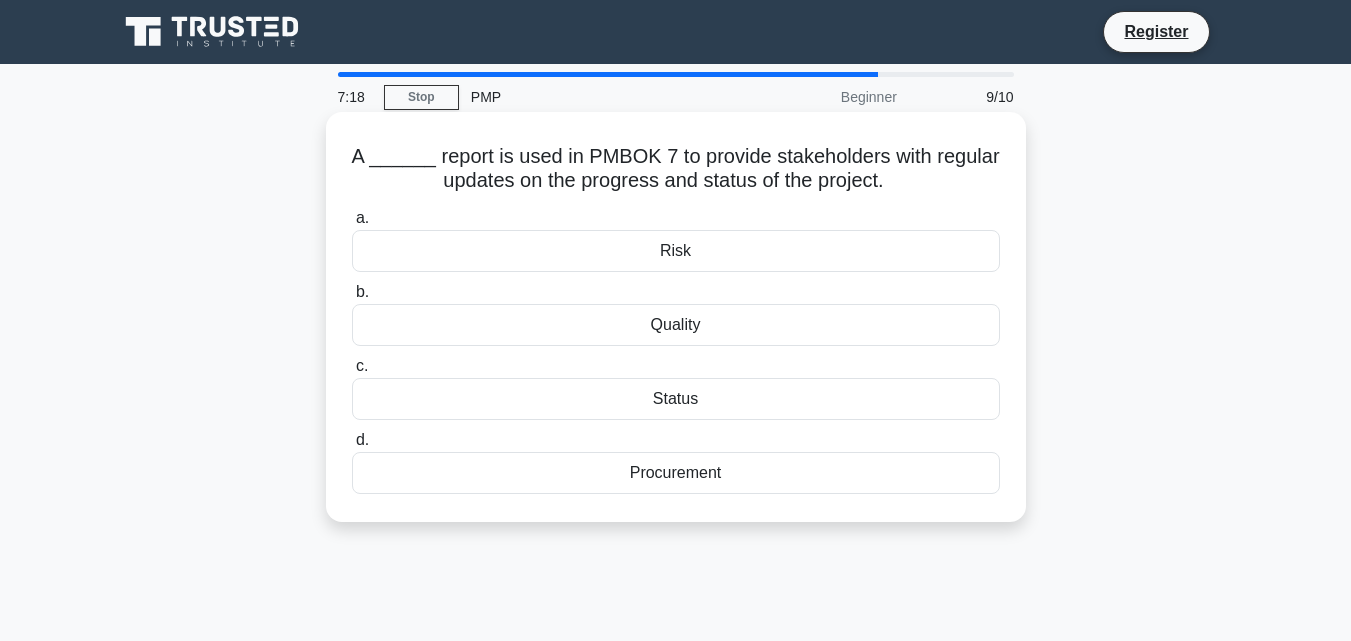 click on "Status" at bounding box center [676, 399] 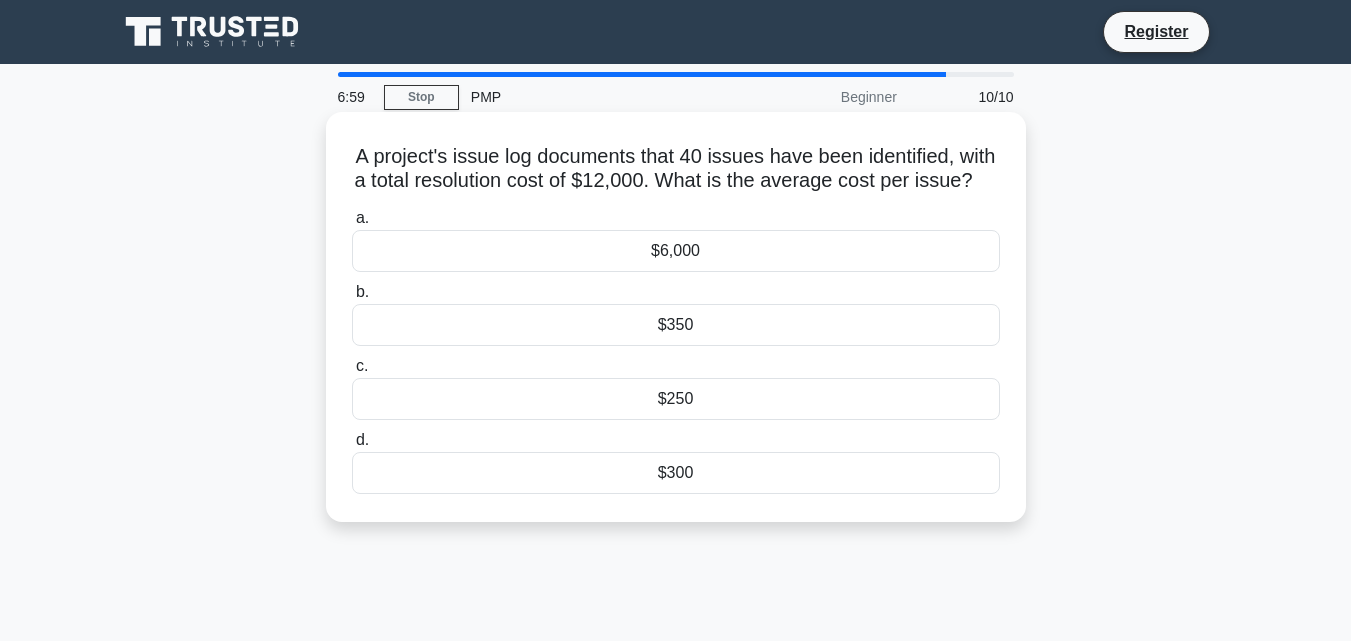 click on "$300" at bounding box center [676, 473] 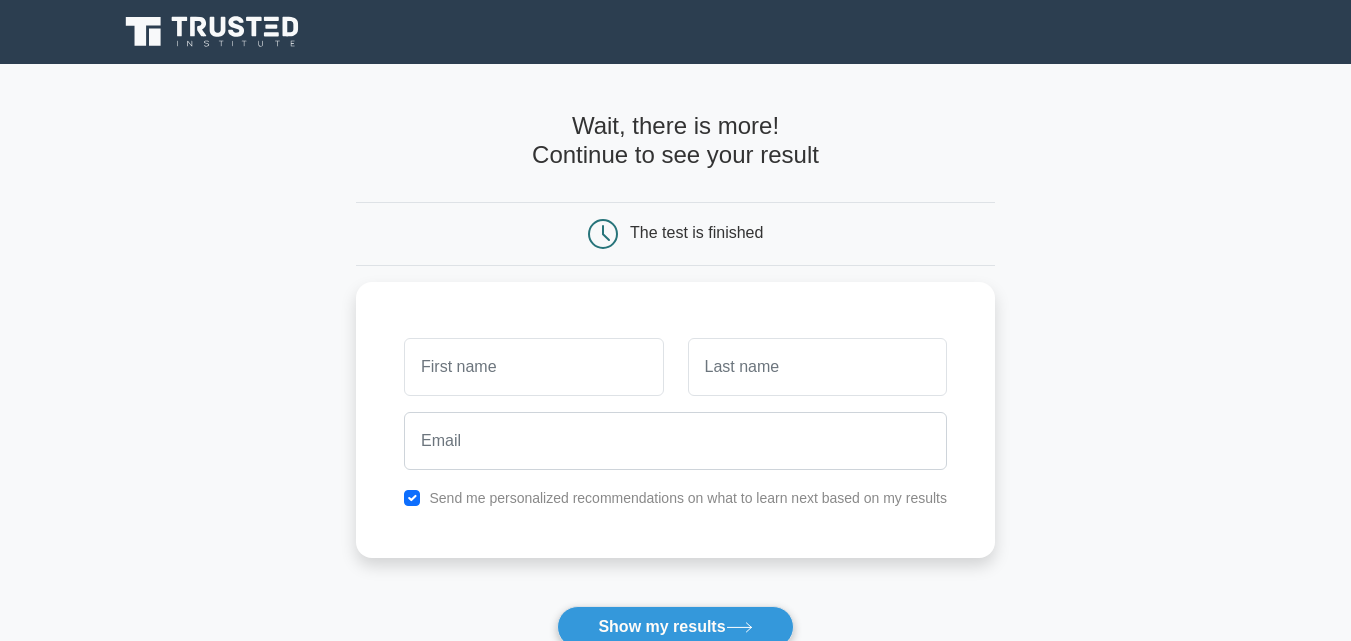 scroll, scrollTop: 0, scrollLeft: 0, axis: both 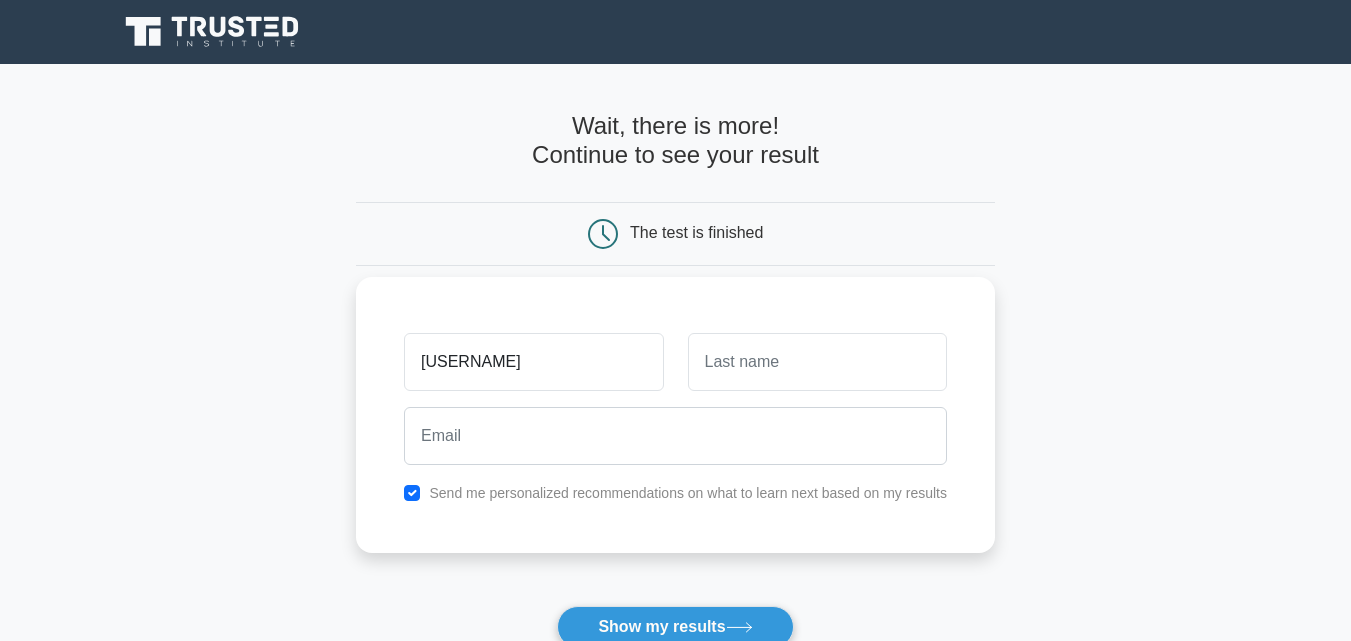 type on "[USERNAME]" 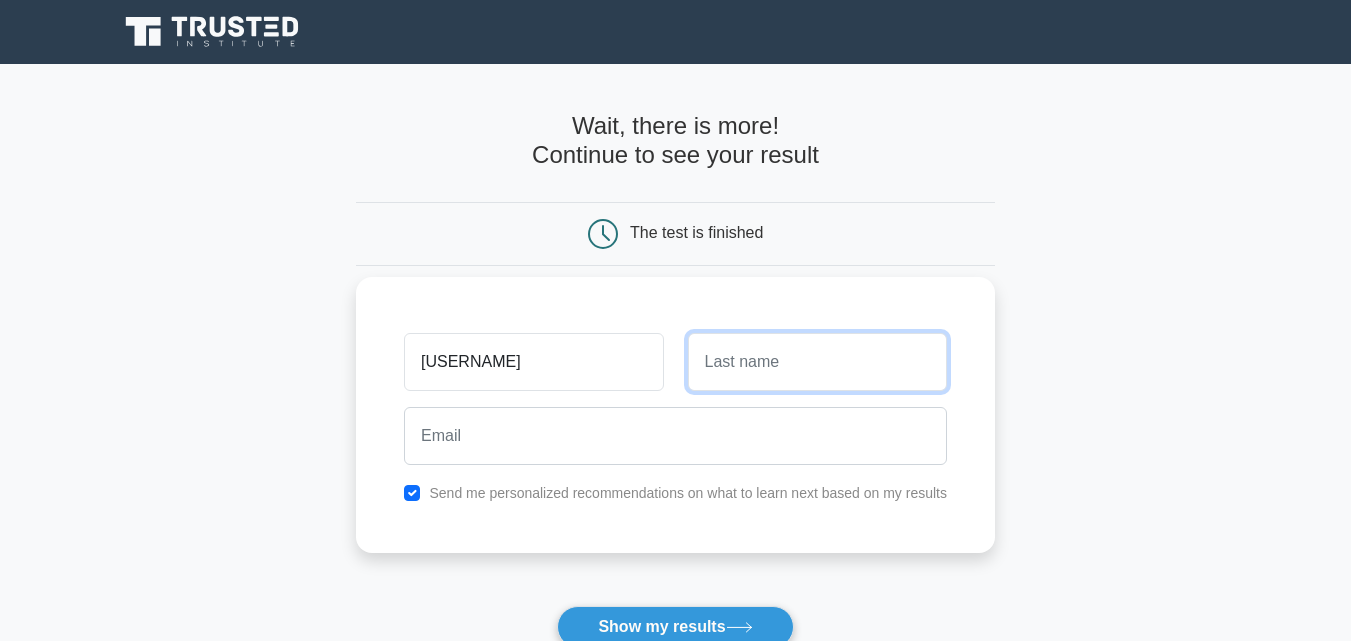 click at bounding box center [817, 362] 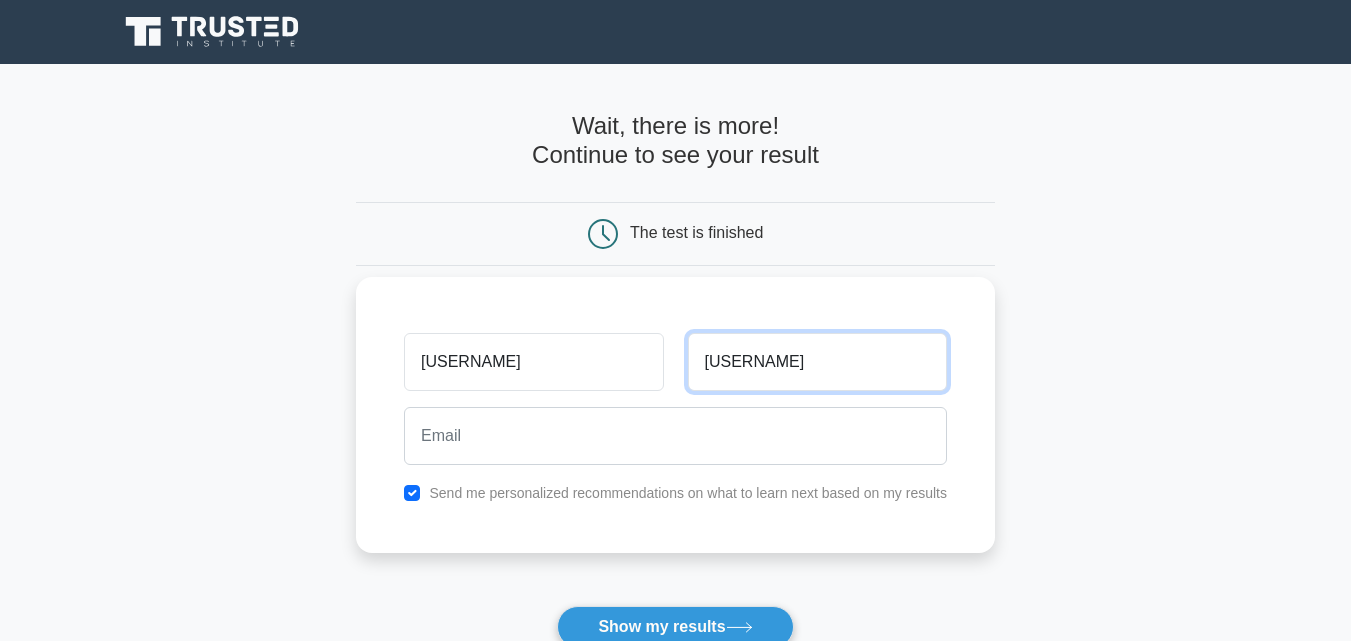 type on "[USERNAME]" 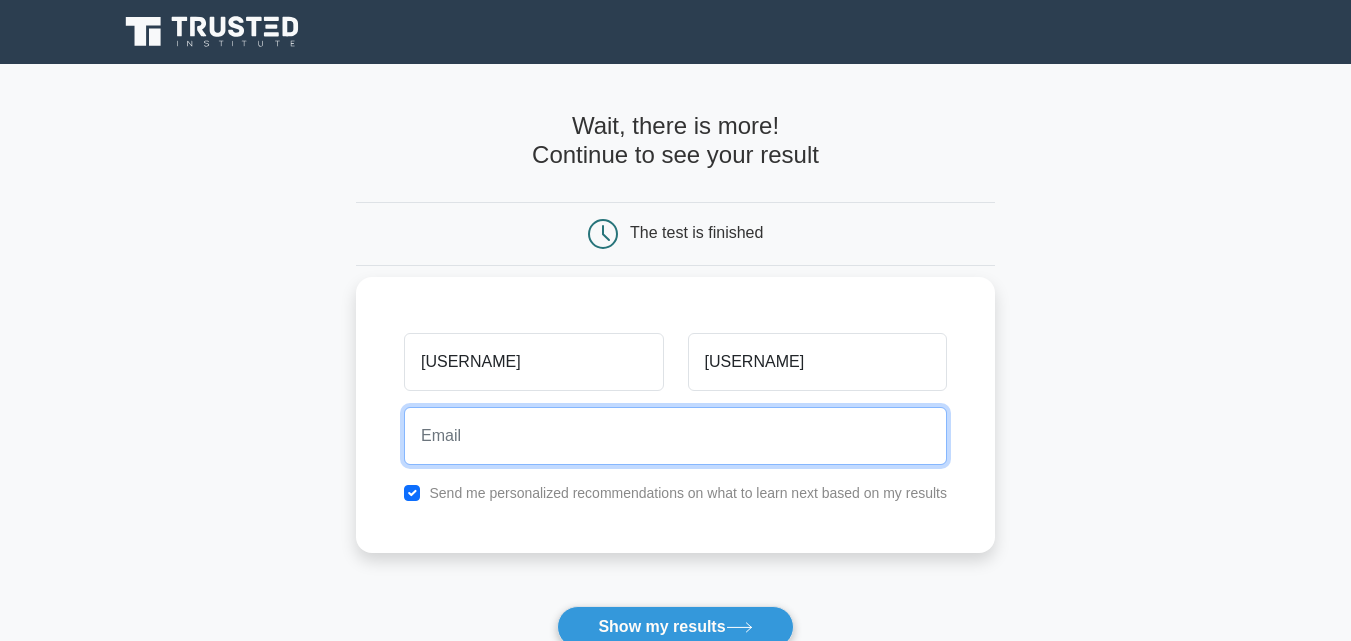 click at bounding box center (675, 436) 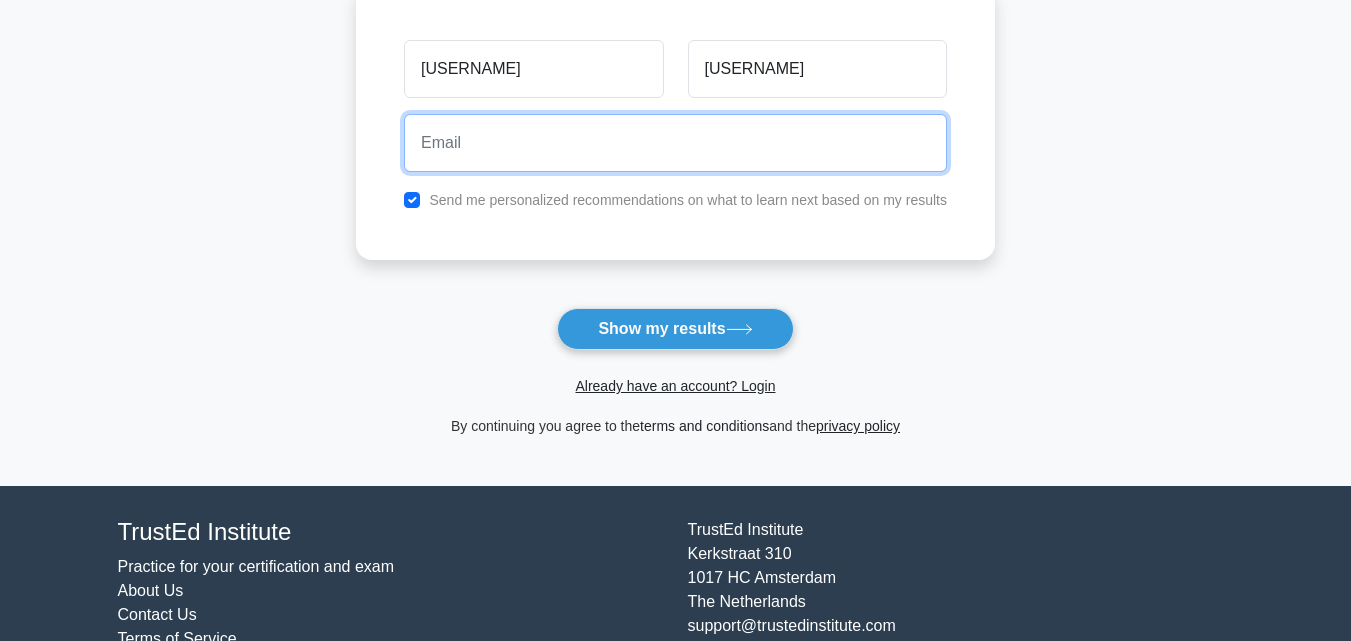 scroll, scrollTop: 300, scrollLeft: 0, axis: vertical 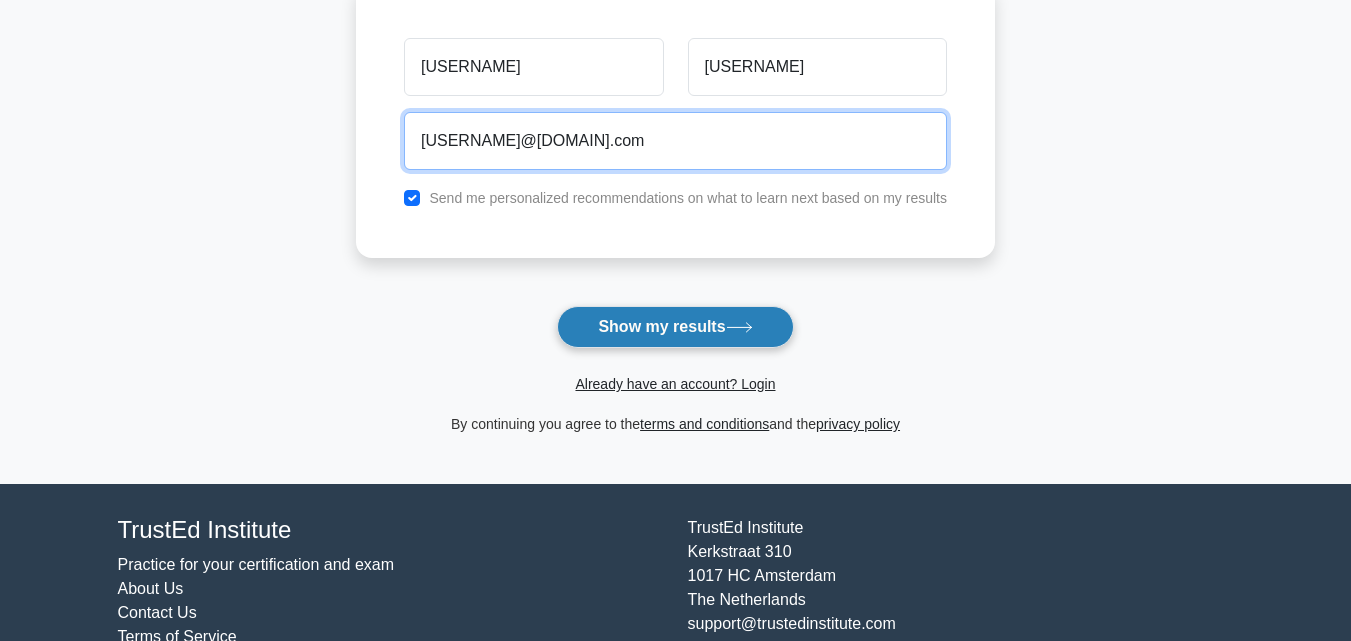 type on "[USERNAME]@[DOMAIN].com" 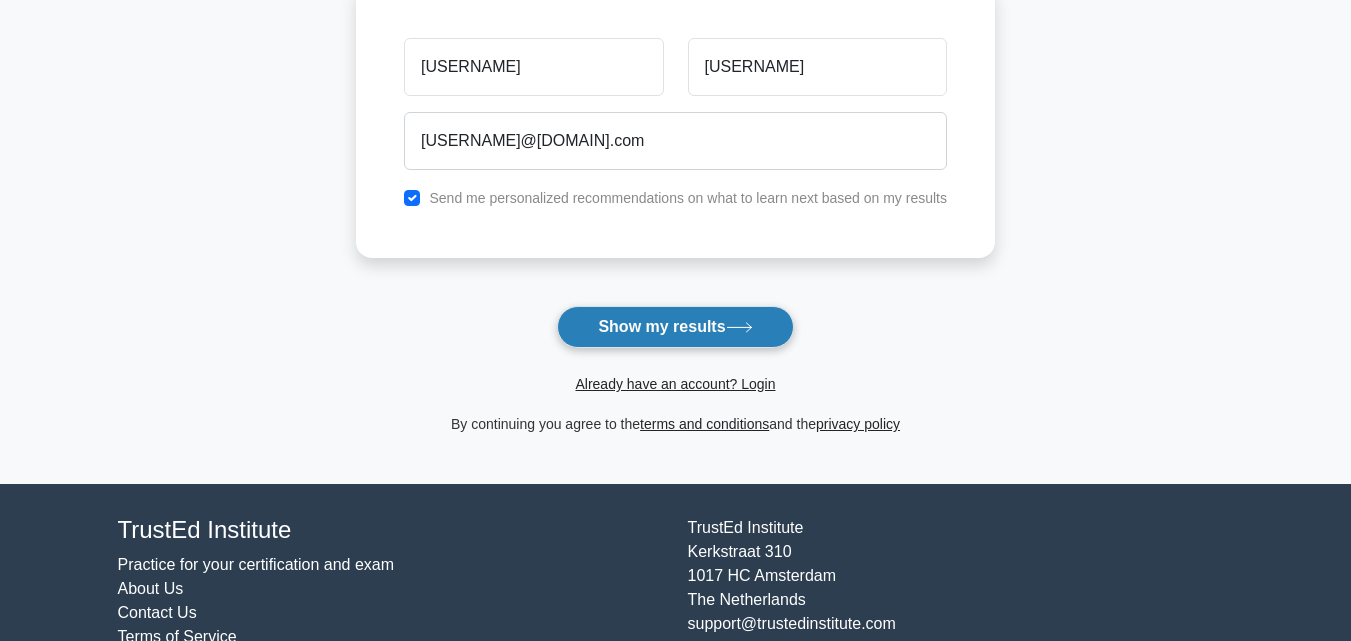 click on "Show my results" at bounding box center (675, 327) 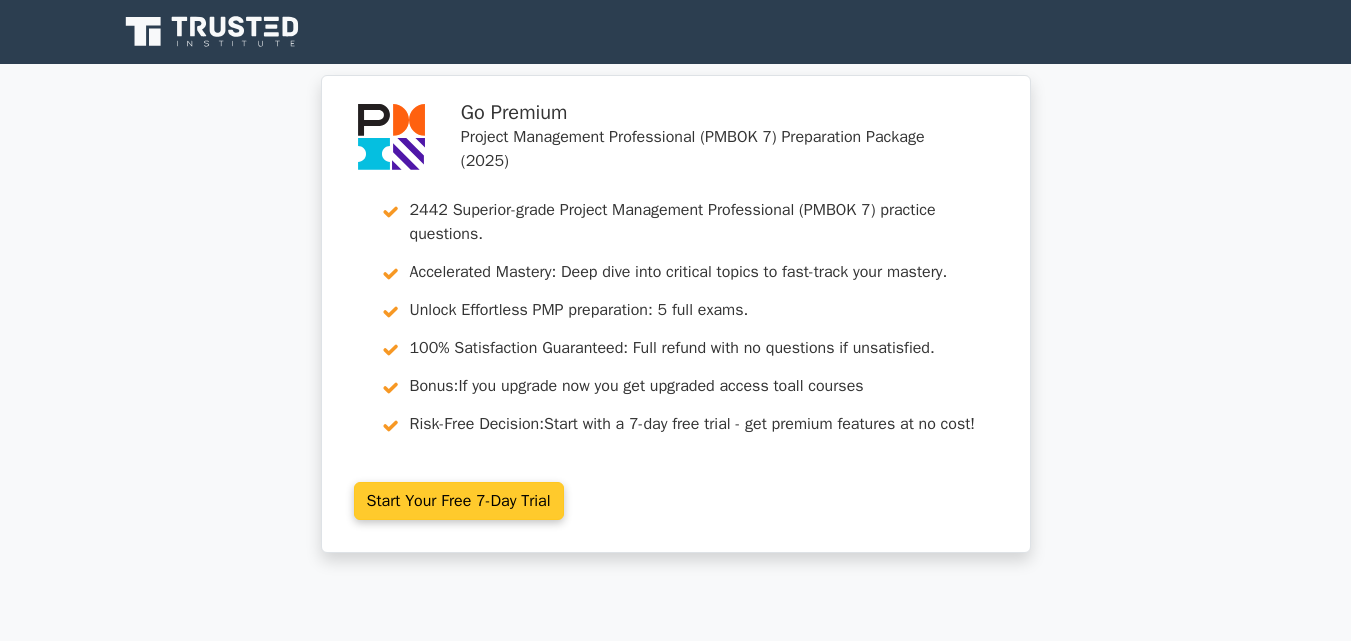 scroll, scrollTop: 0, scrollLeft: 0, axis: both 